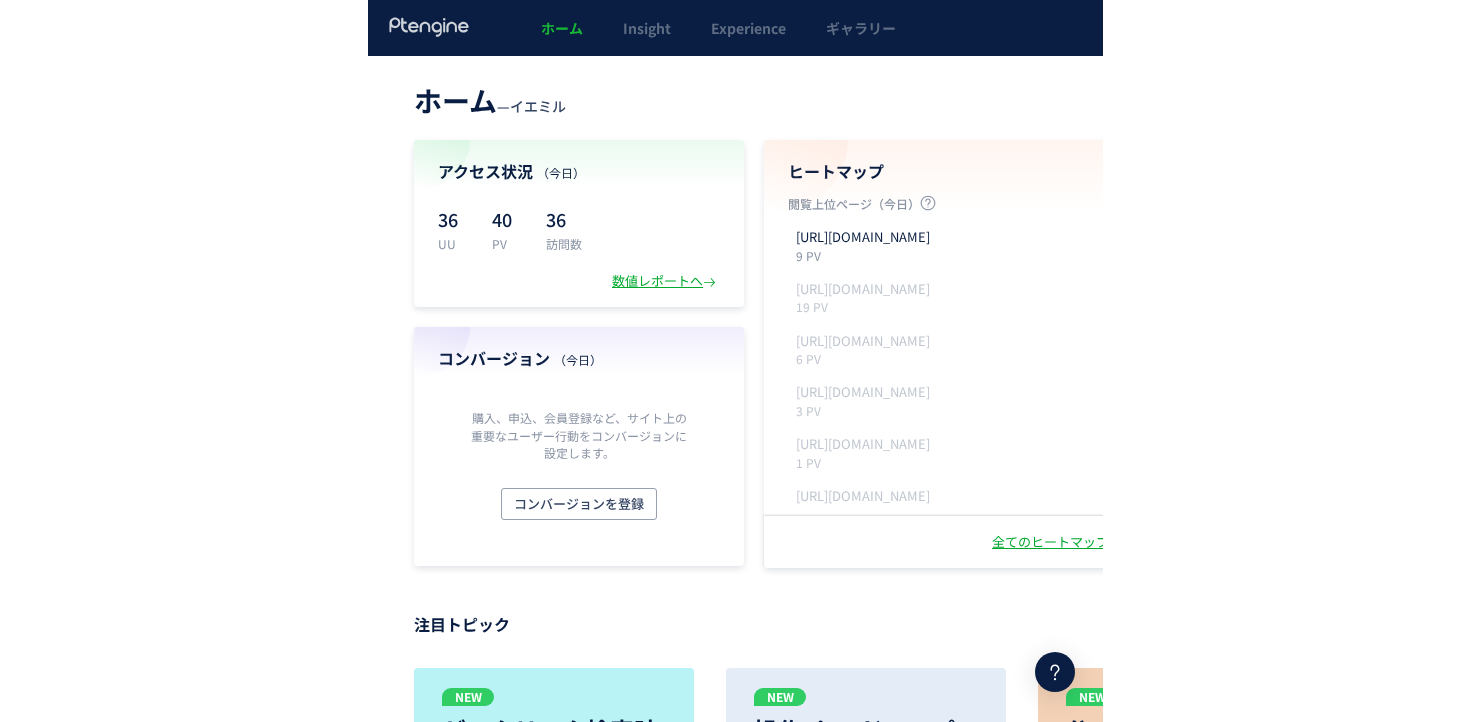 scroll, scrollTop: 0, scrollLeft: 0, axis: both 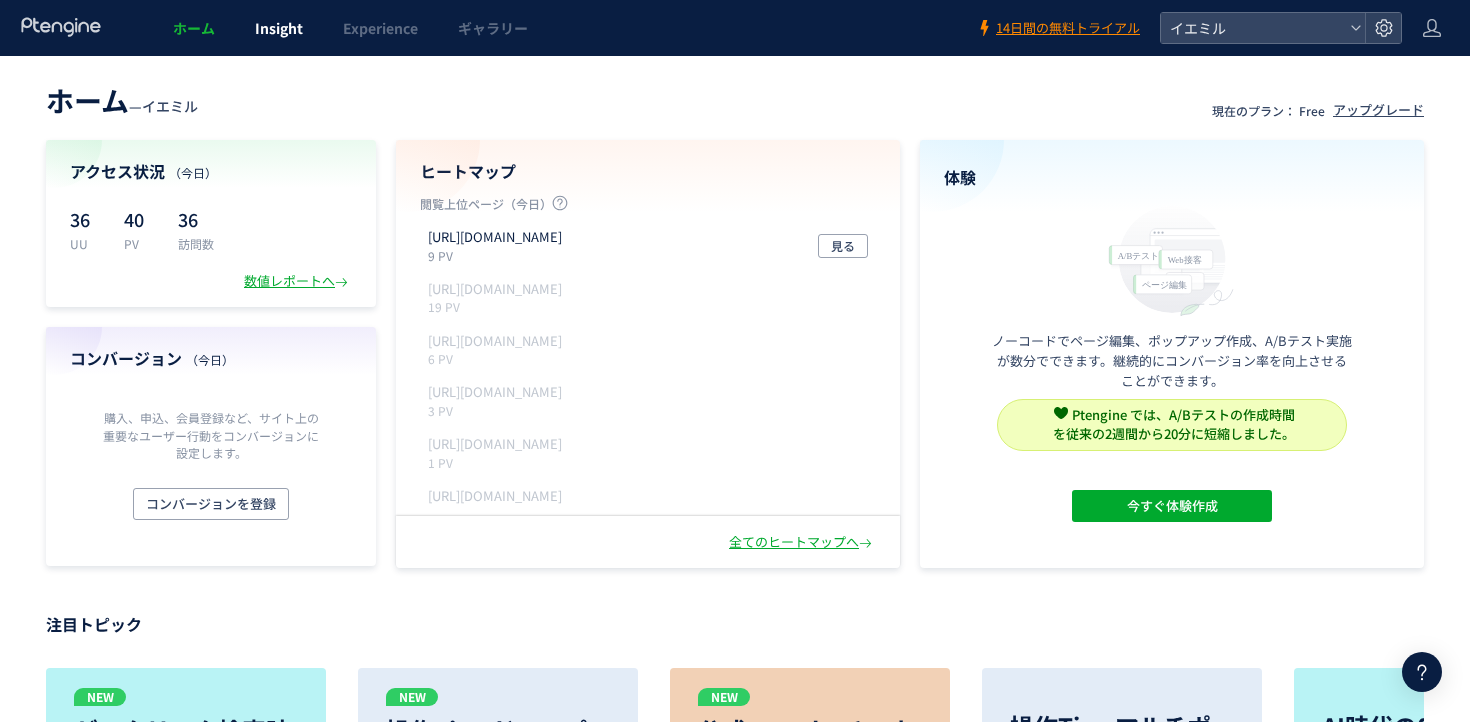 click on "Insight" at bounding box center (279, 28) 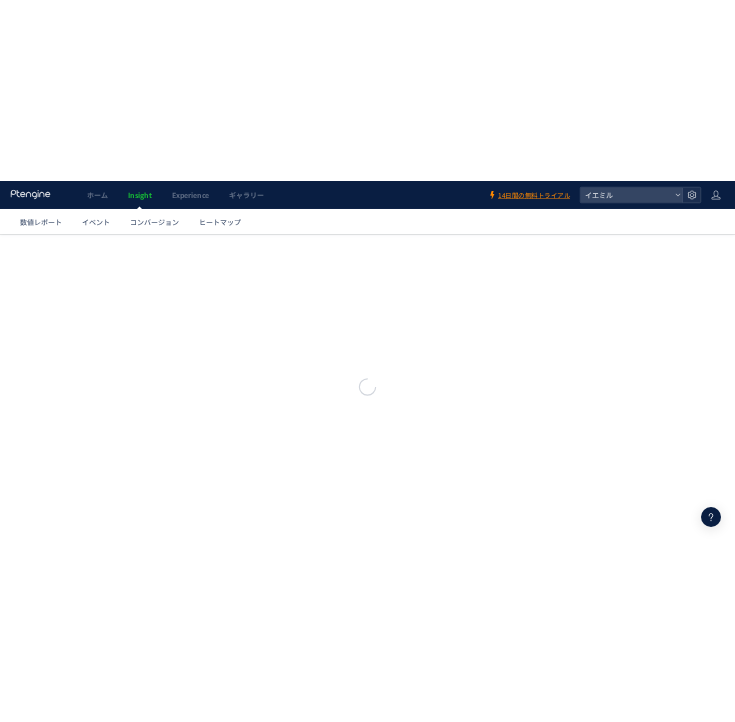 scroll, scrollTop: 0, scrollLeft: 0, axis: both 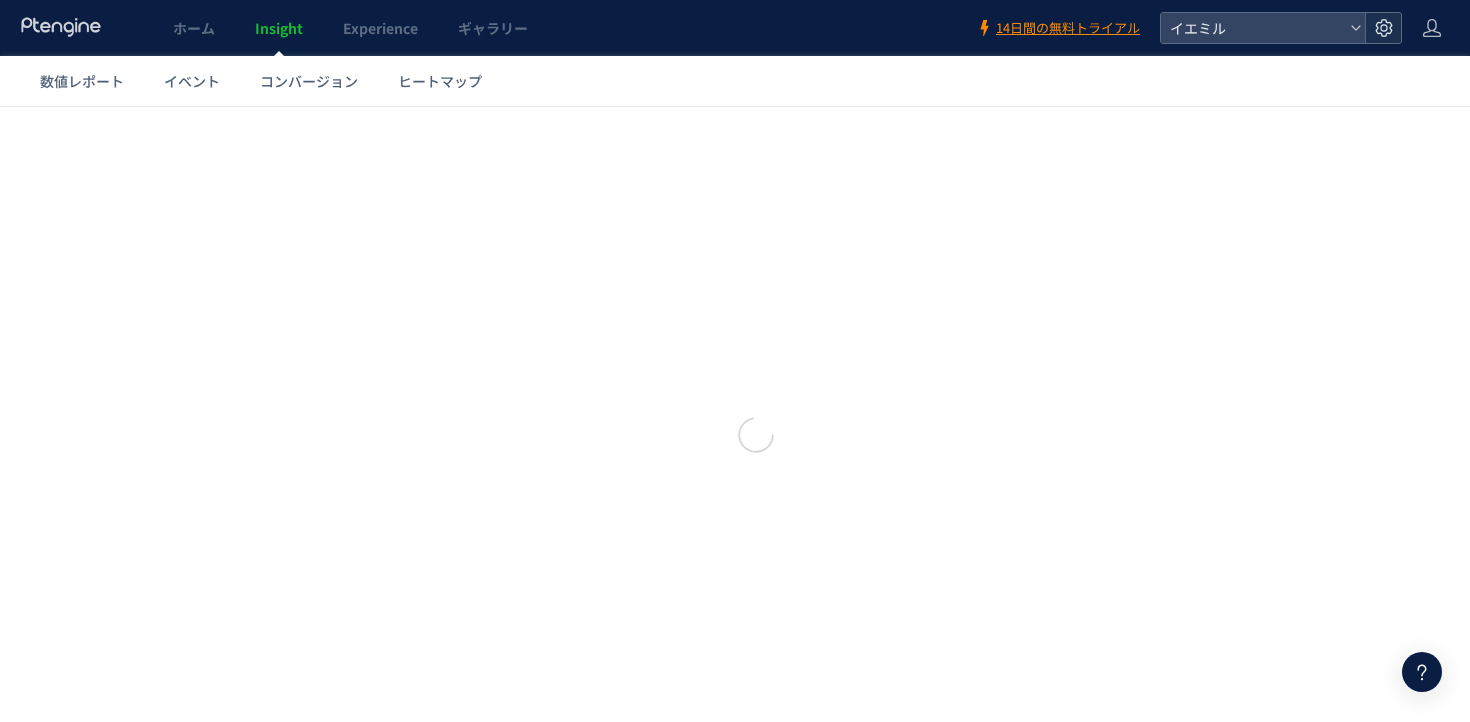 click 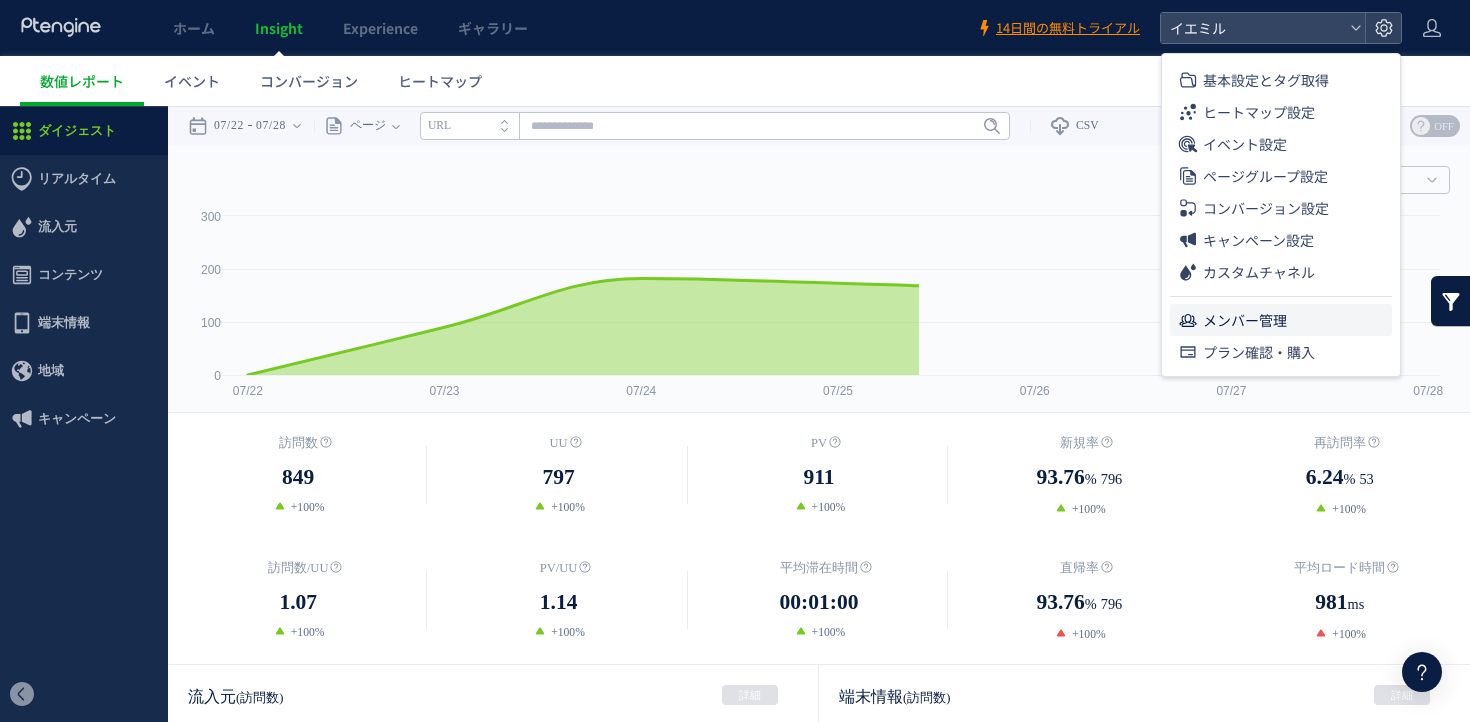 click on "メンバー管理" at bounding box center (1245, 320) 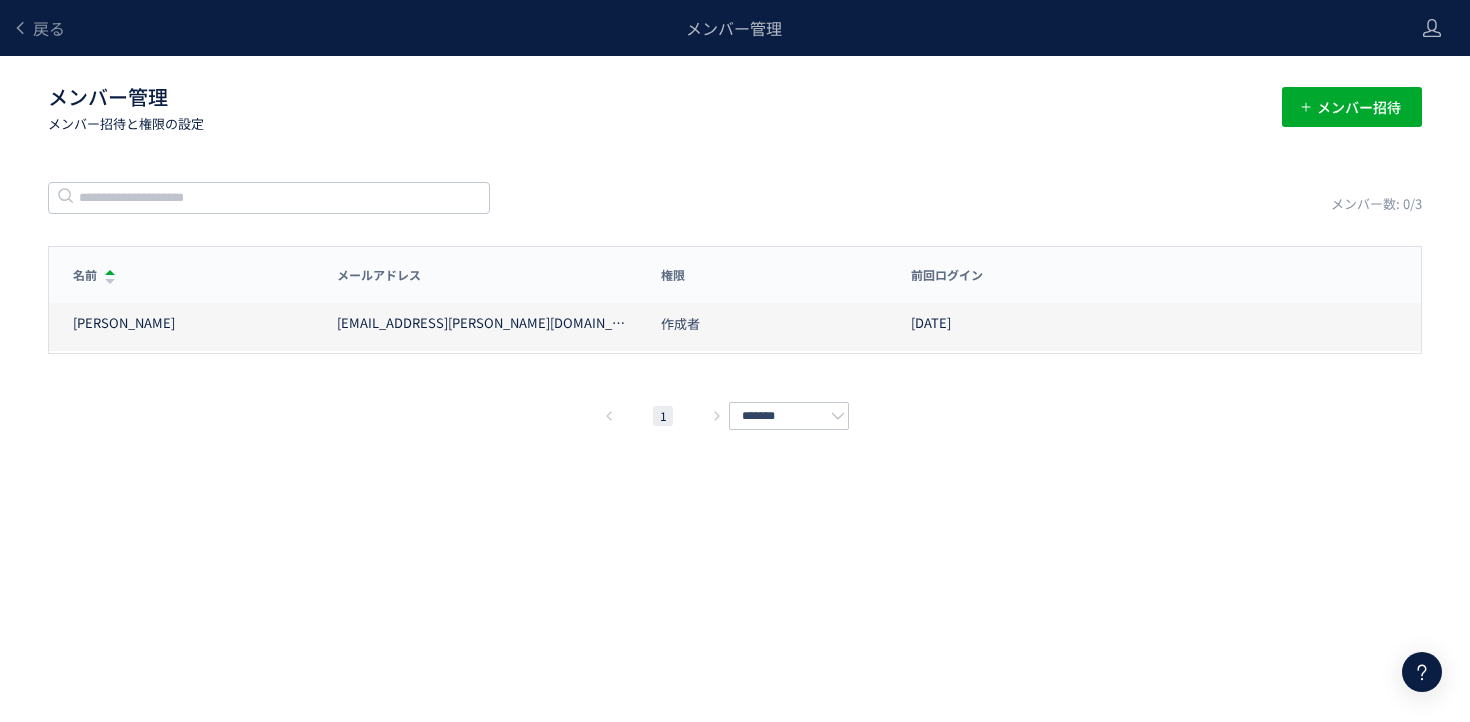 drag, startPoint x: 589, startPoint y: 333, endPoint x: 337, endPoint y: 333, distance: 252 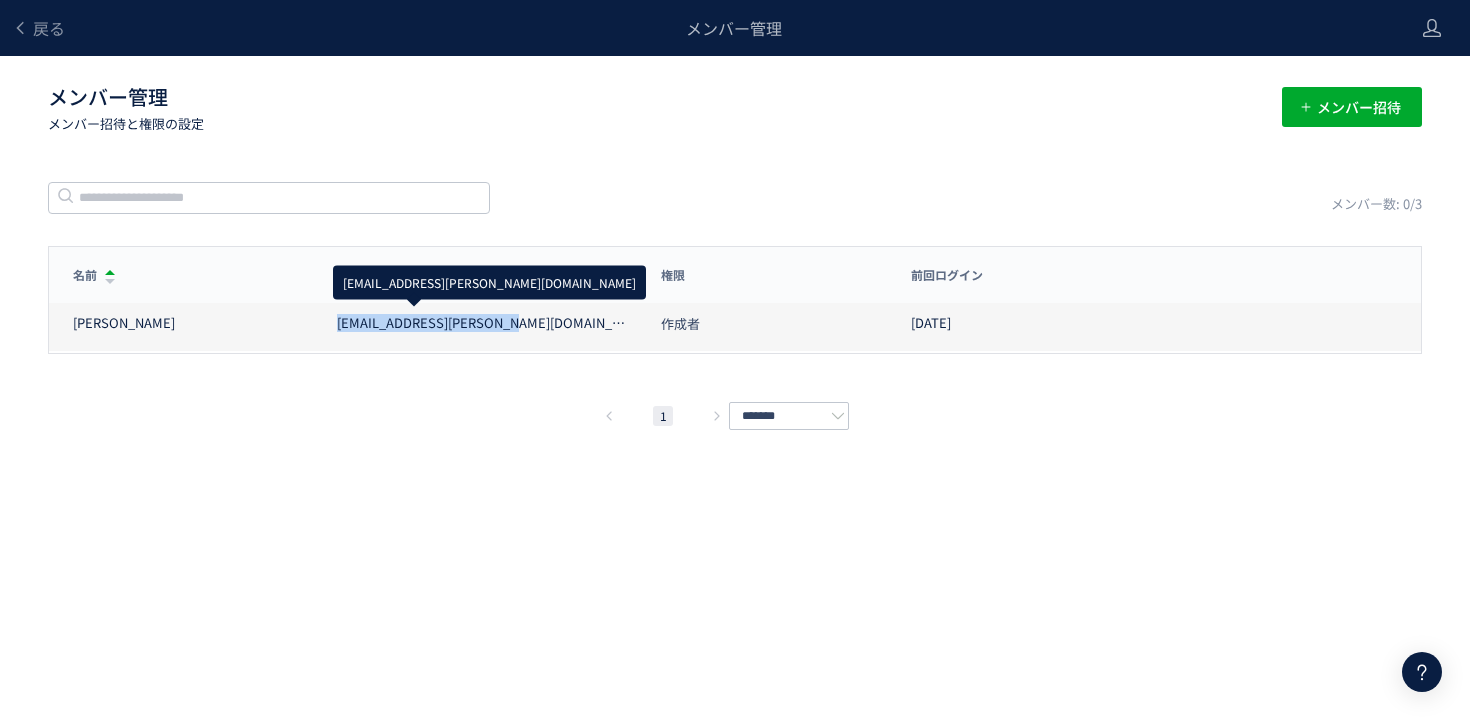 drag, startPoint x: 326, startPoint y: 317, endPoint x: 511, endPoint y: 318, distance: 185.0027 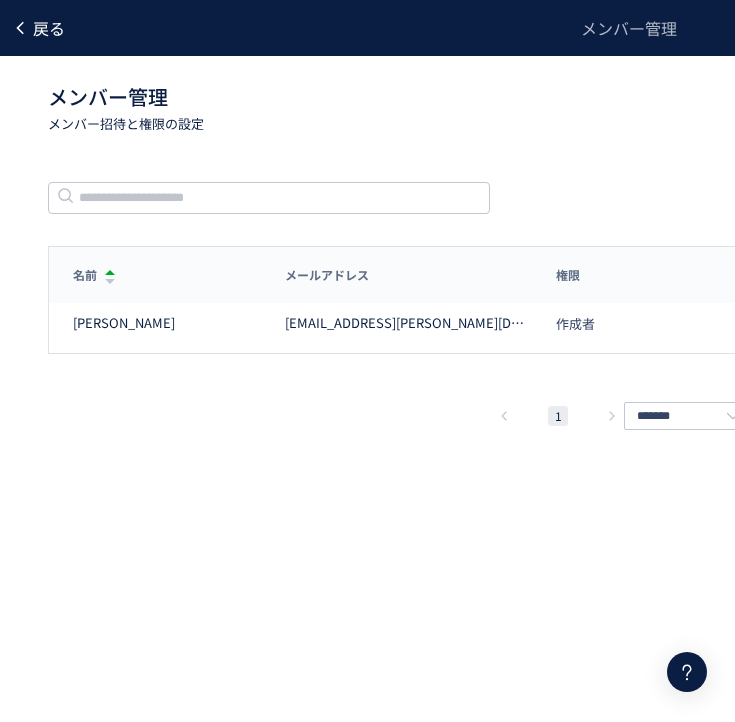 click on "戻る" 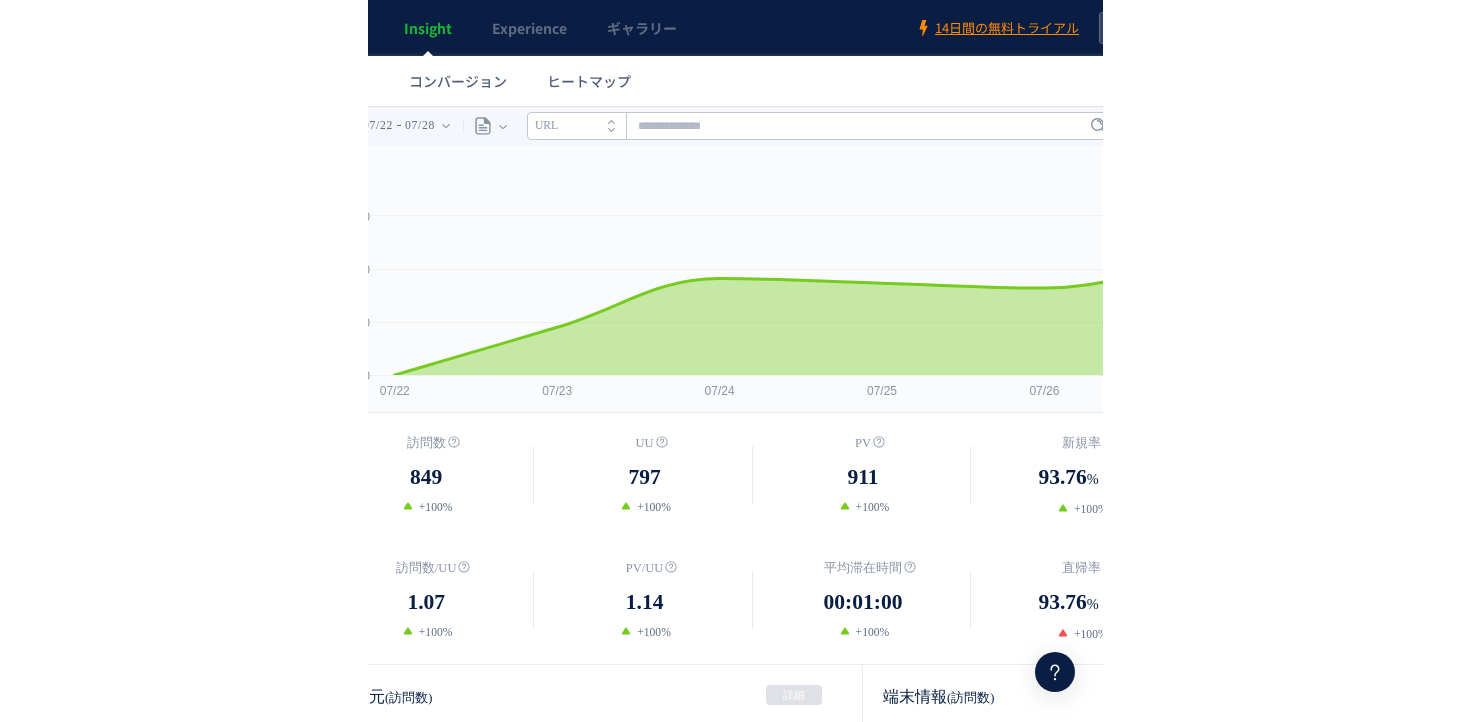 scroll, scrollTop: 0, scrollLeft: 0, axis: both 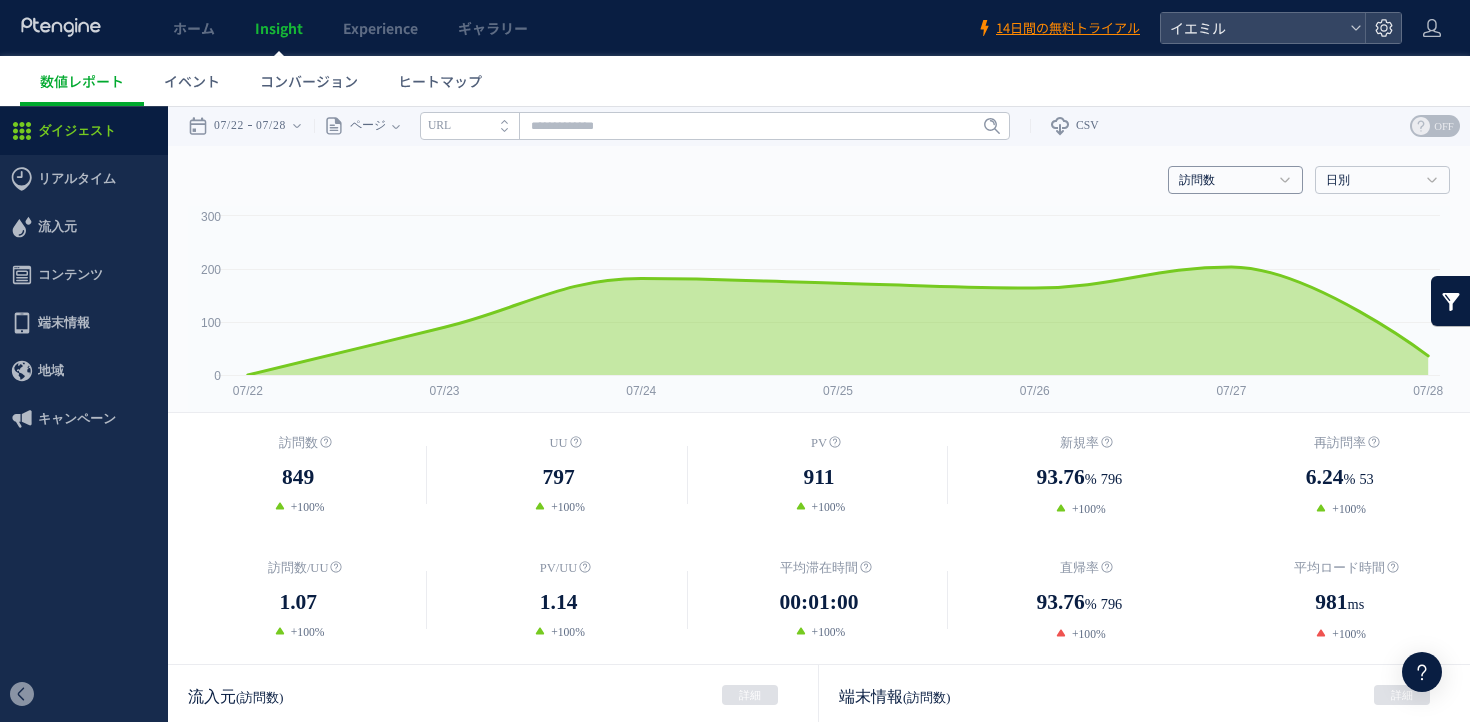 click on "訪問数" at bounding box center [1224, 181] 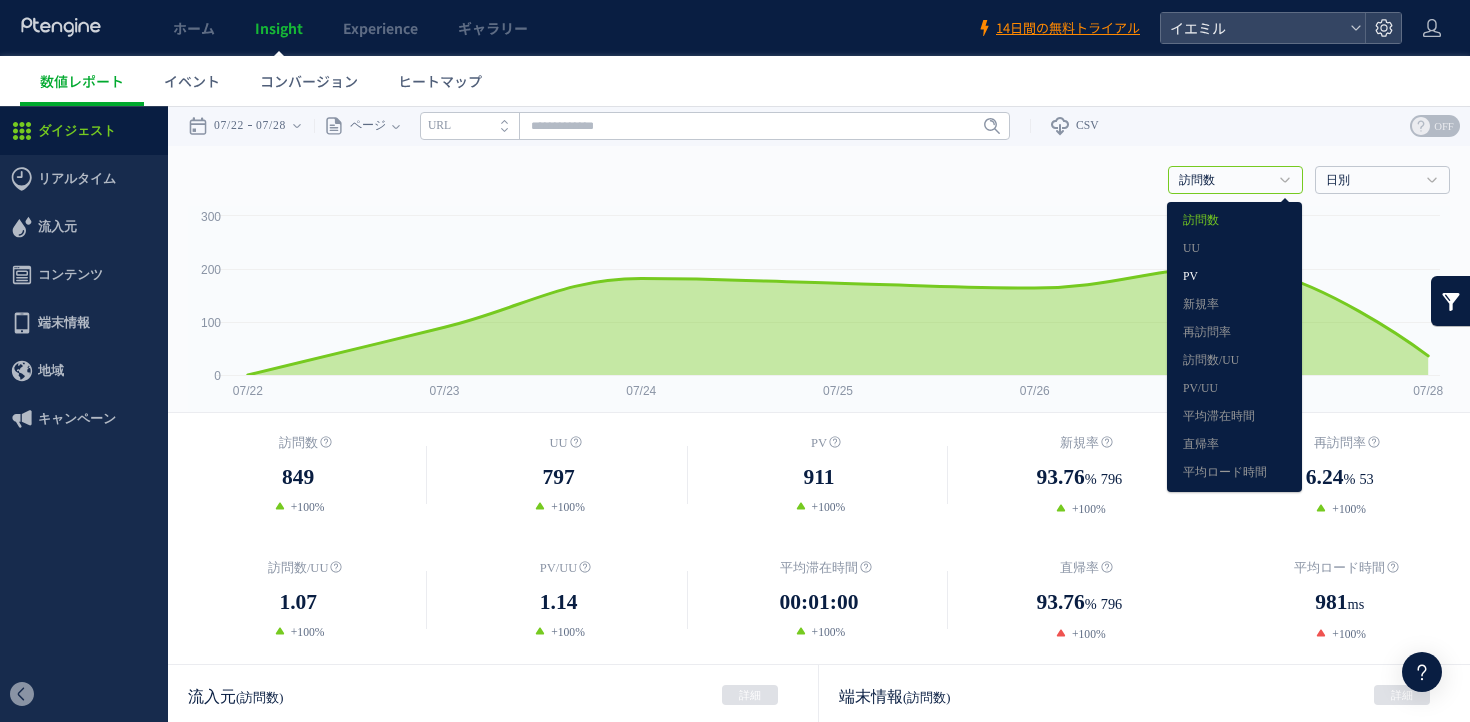 click on "PV" at bounding box center [1234, 277] 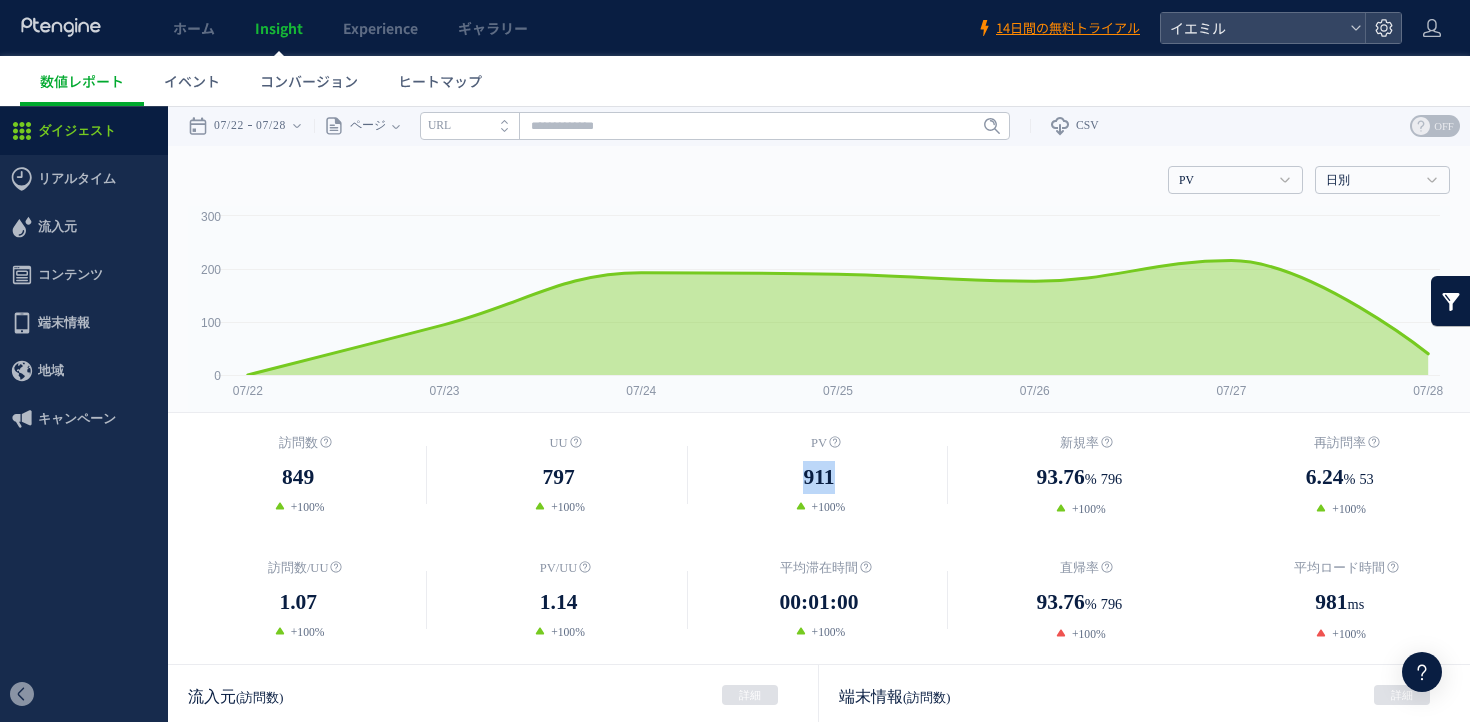 drag, startPoint x: 917, startPoint y: 482, endPoint x: 751, endPoint y: 481, distance: 166.003 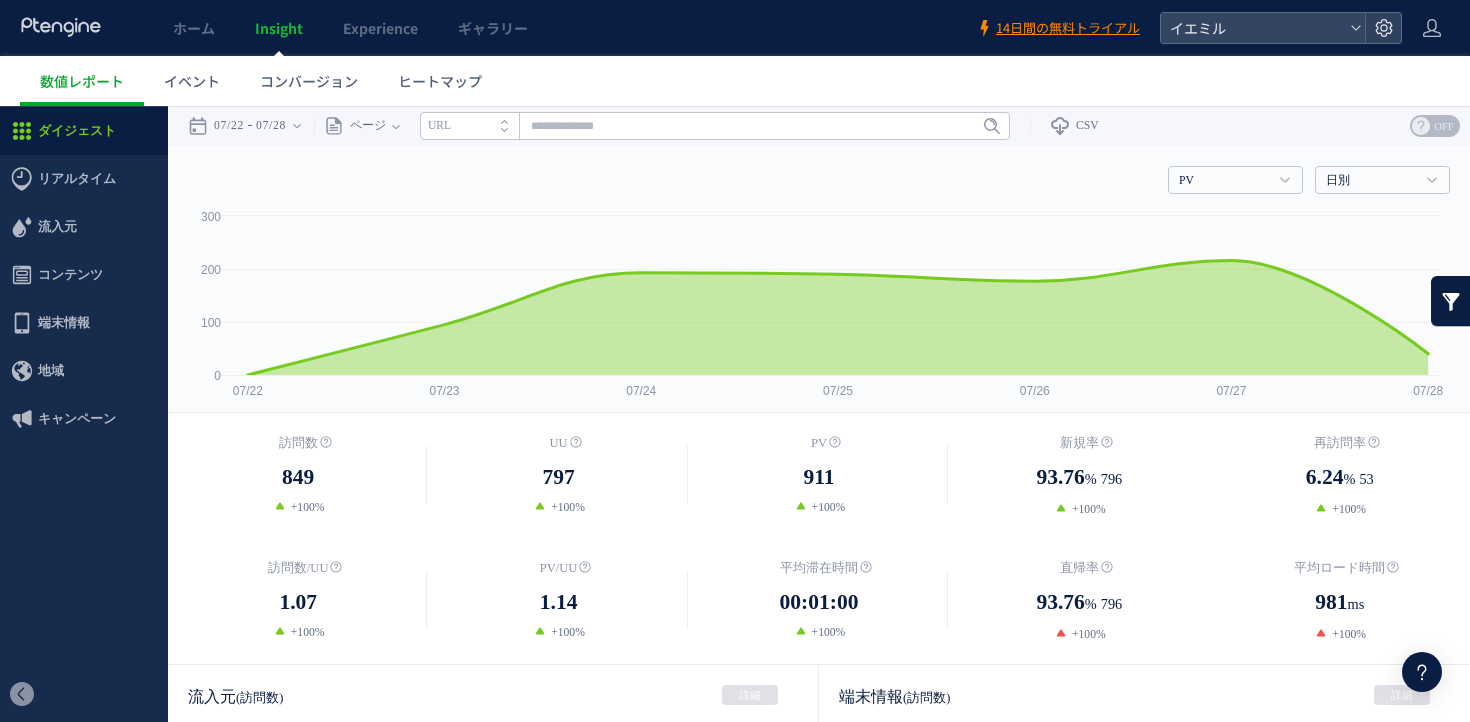 click on "911" at bounding box center [819, 477] 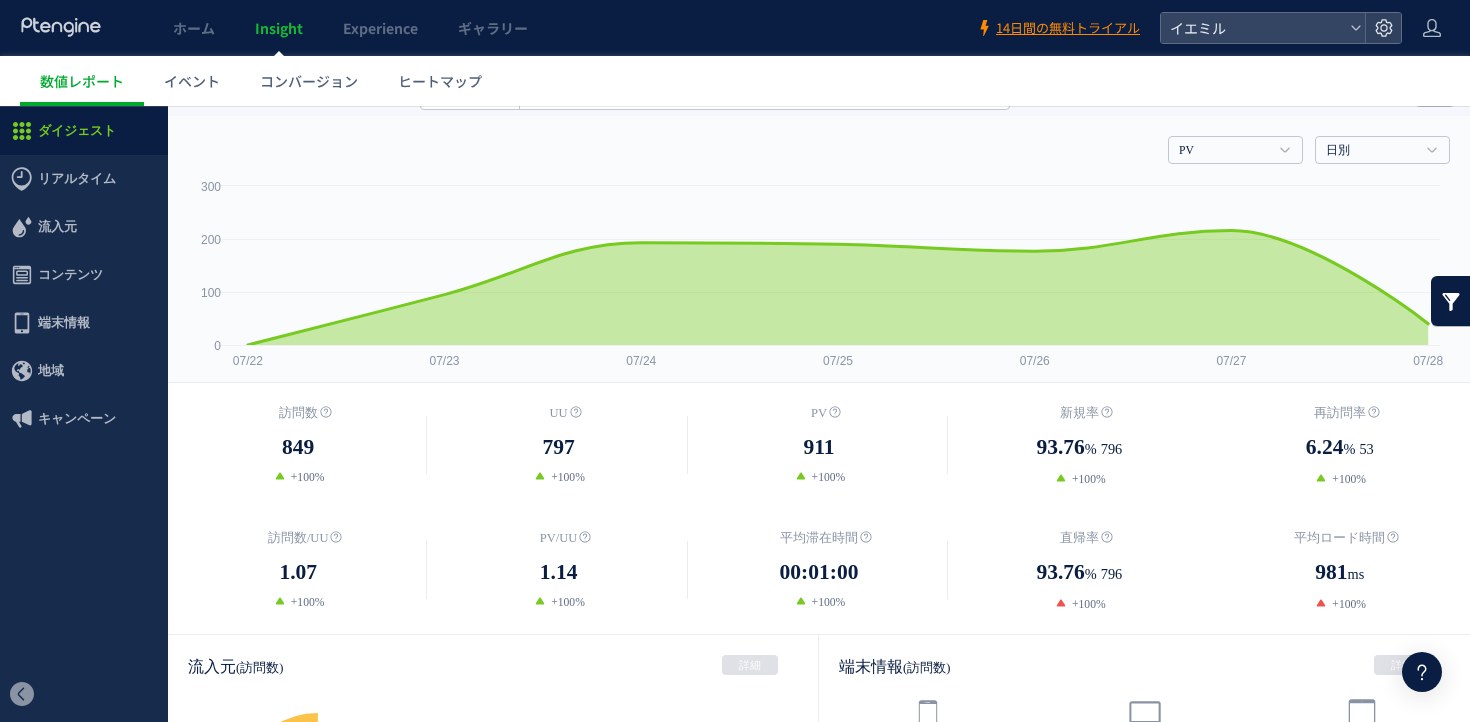scroll, scrollTop: 17, scrollLeft: 0, axis: vertical 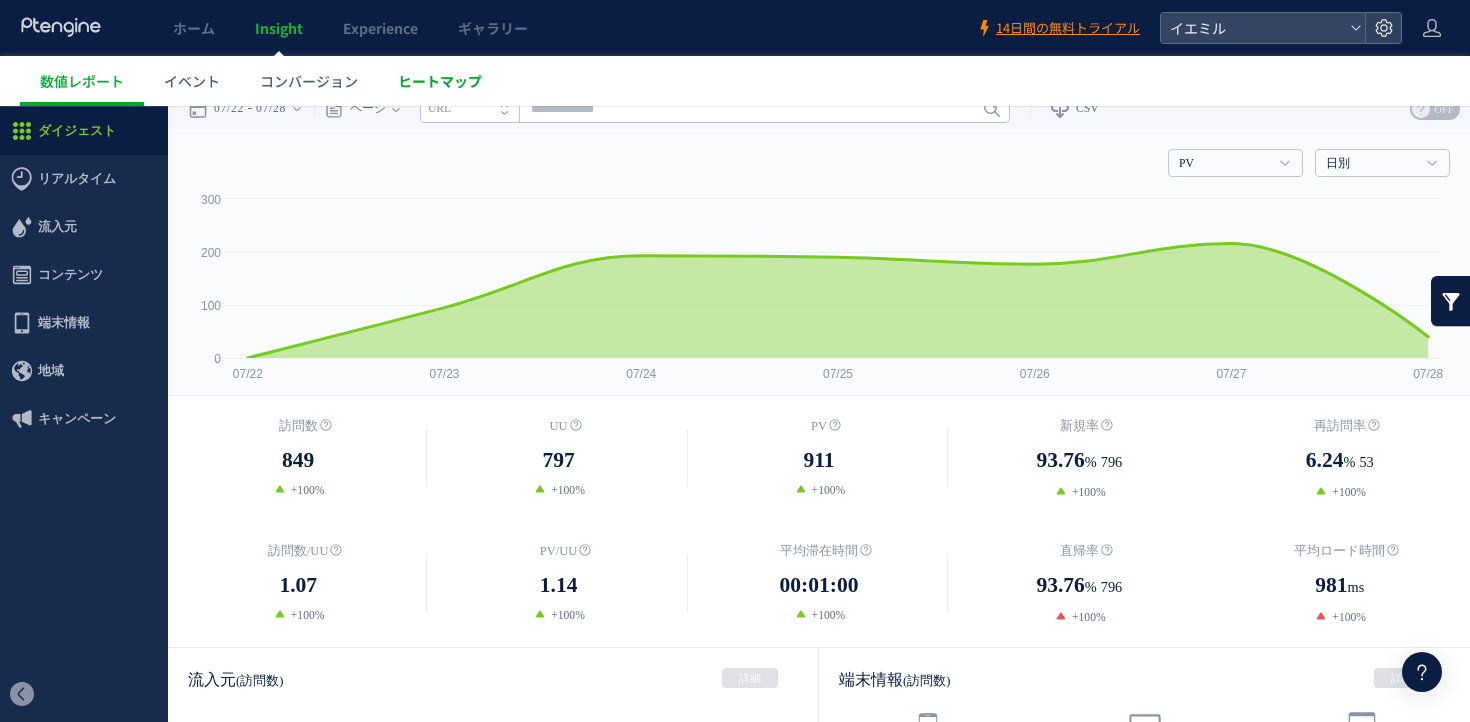 click on "ヒートマップ" at bounding box center (440, 81) 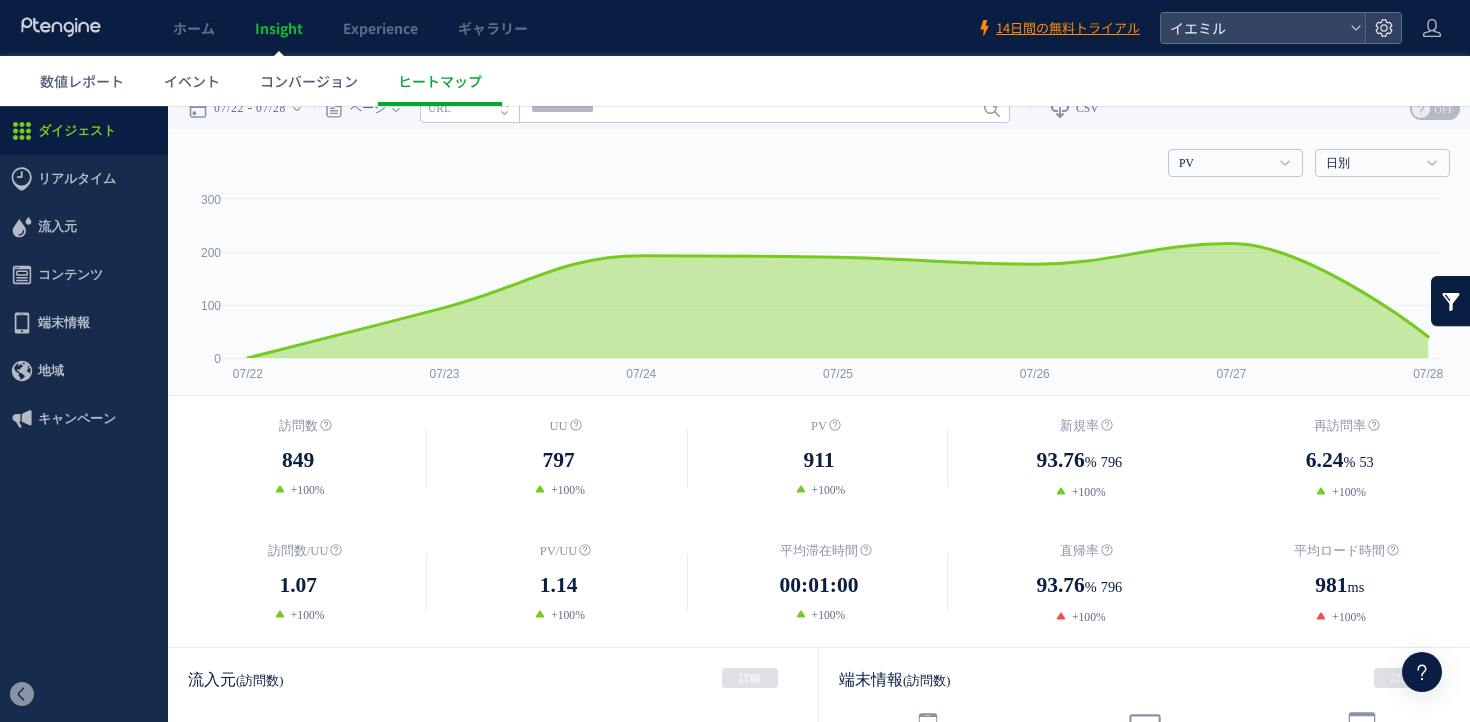 scroll, scrollTop: 0, scrollLeft: 0, axis: both 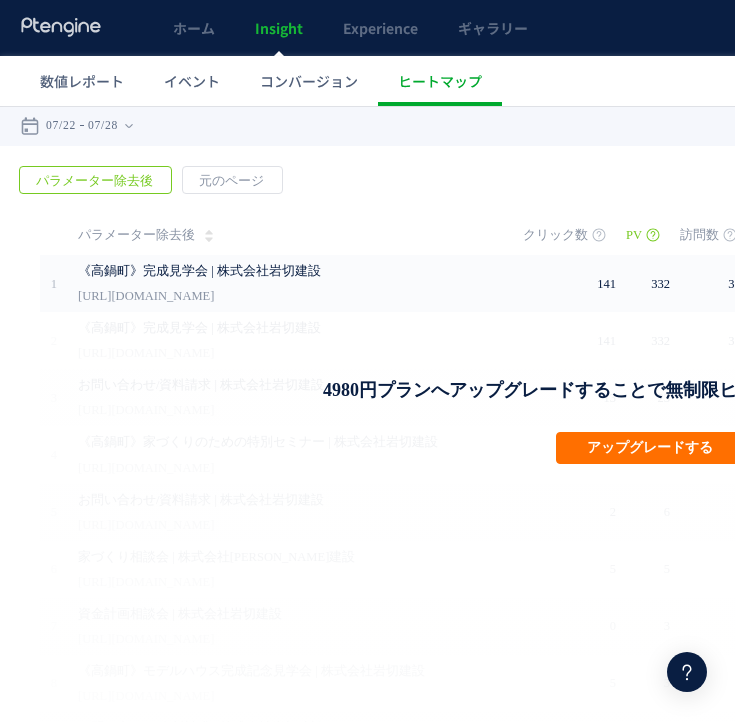 click on "戻る
パラメーター除去後
元のページ
ページグループ
実装" at bounding box center (630, 532) 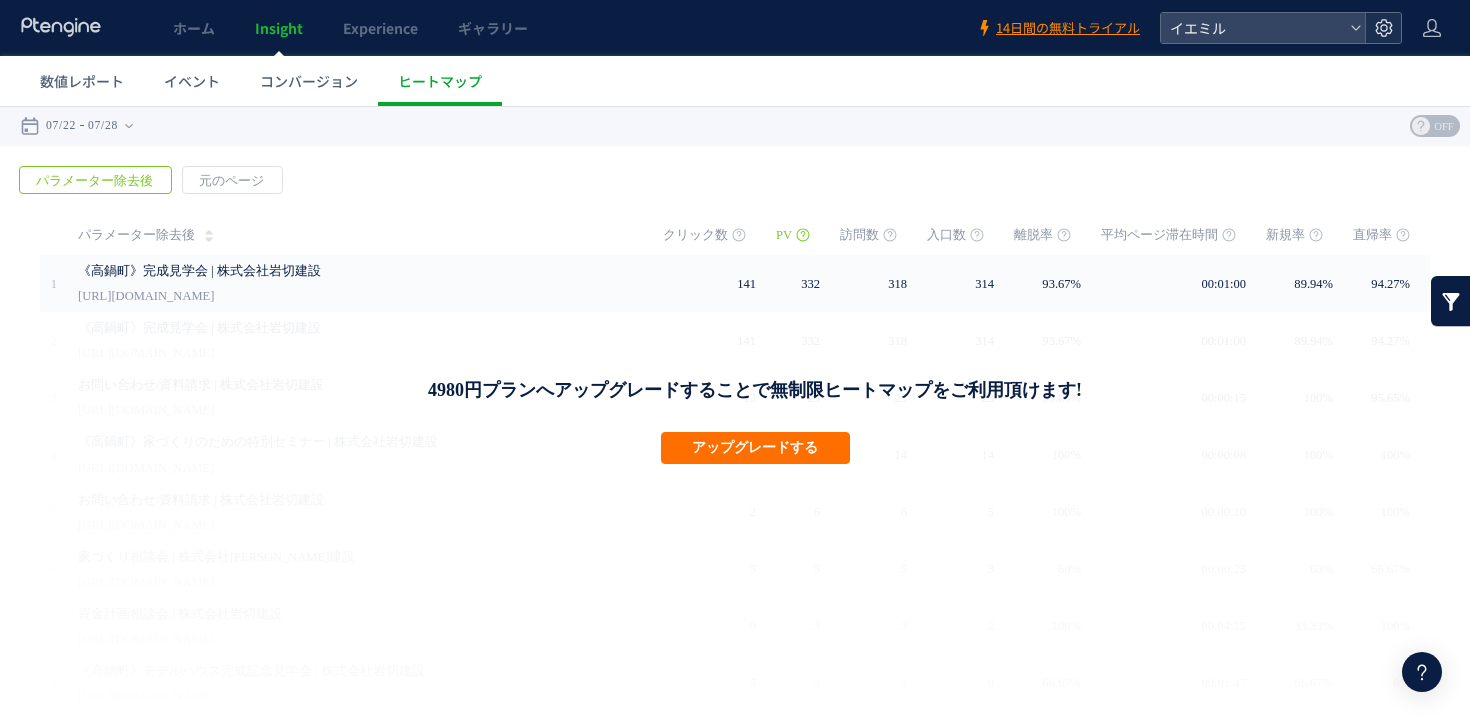 click 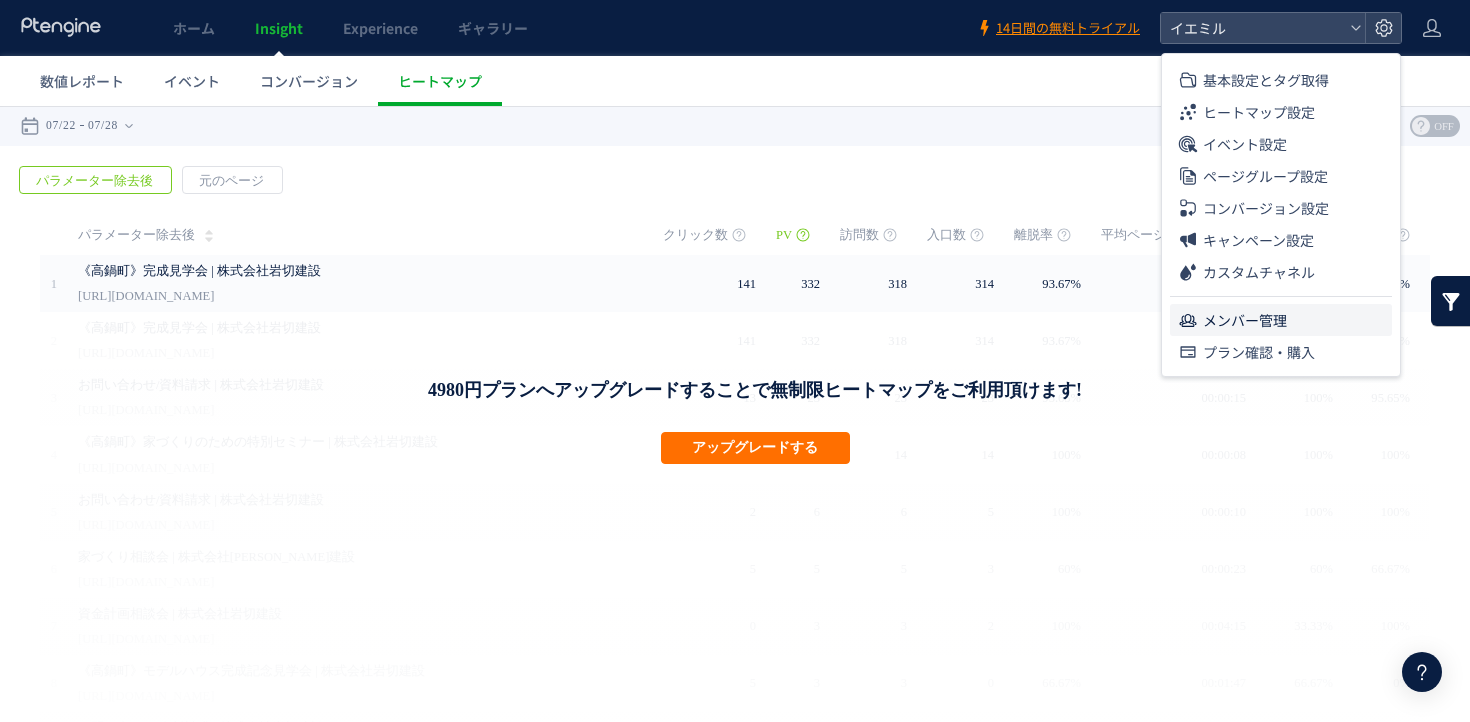 click on "メンバー管理" 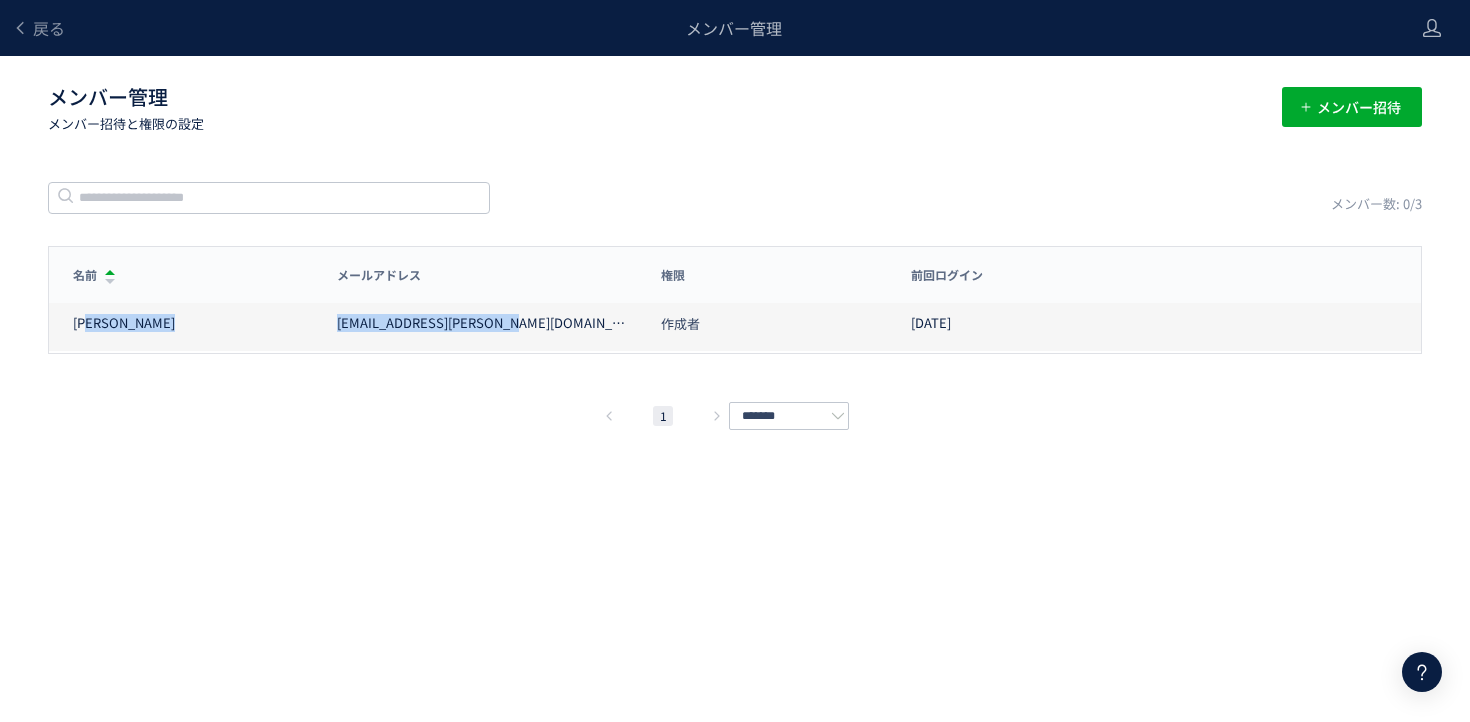 drag, startPoint x: 545, startPoint y: 323, endPoint x: 309, endPoint y: 323, distance: 236 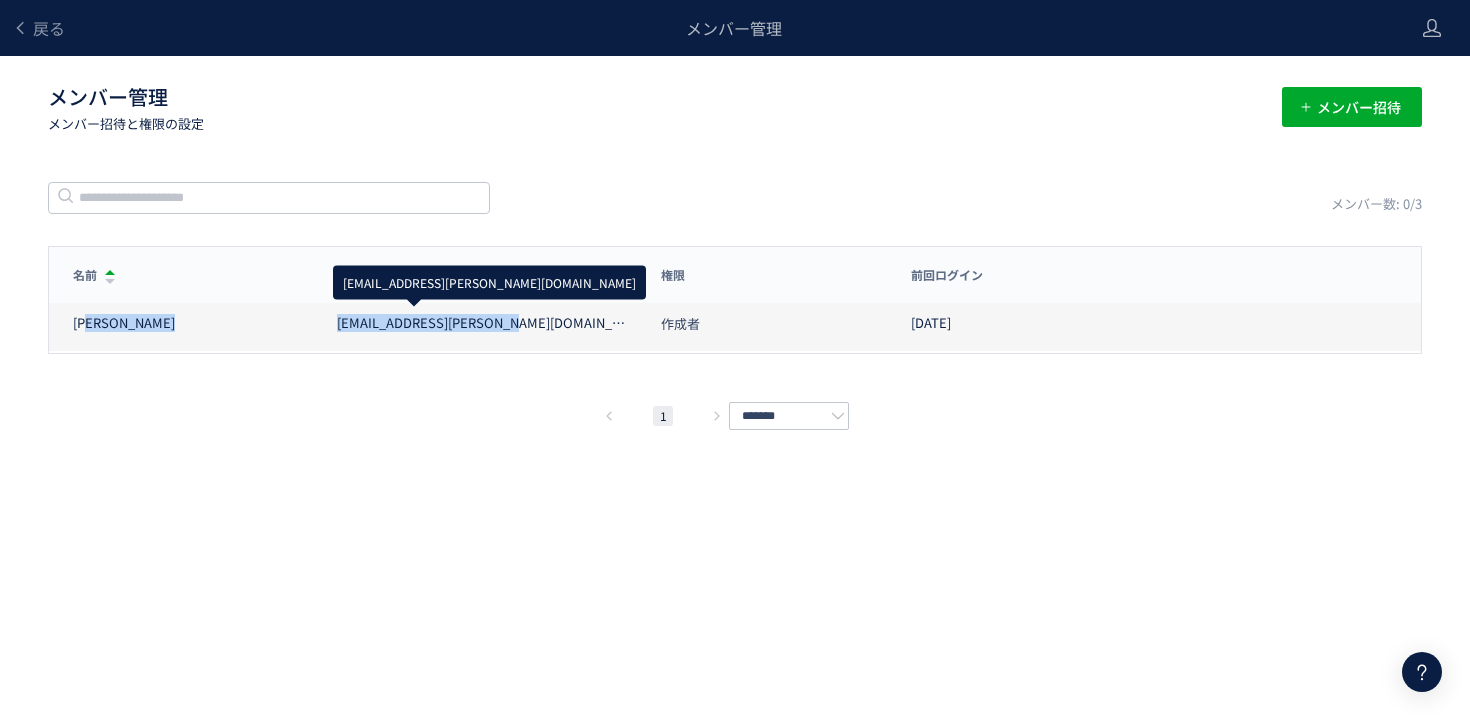 click on "[PERSON_NAME]" 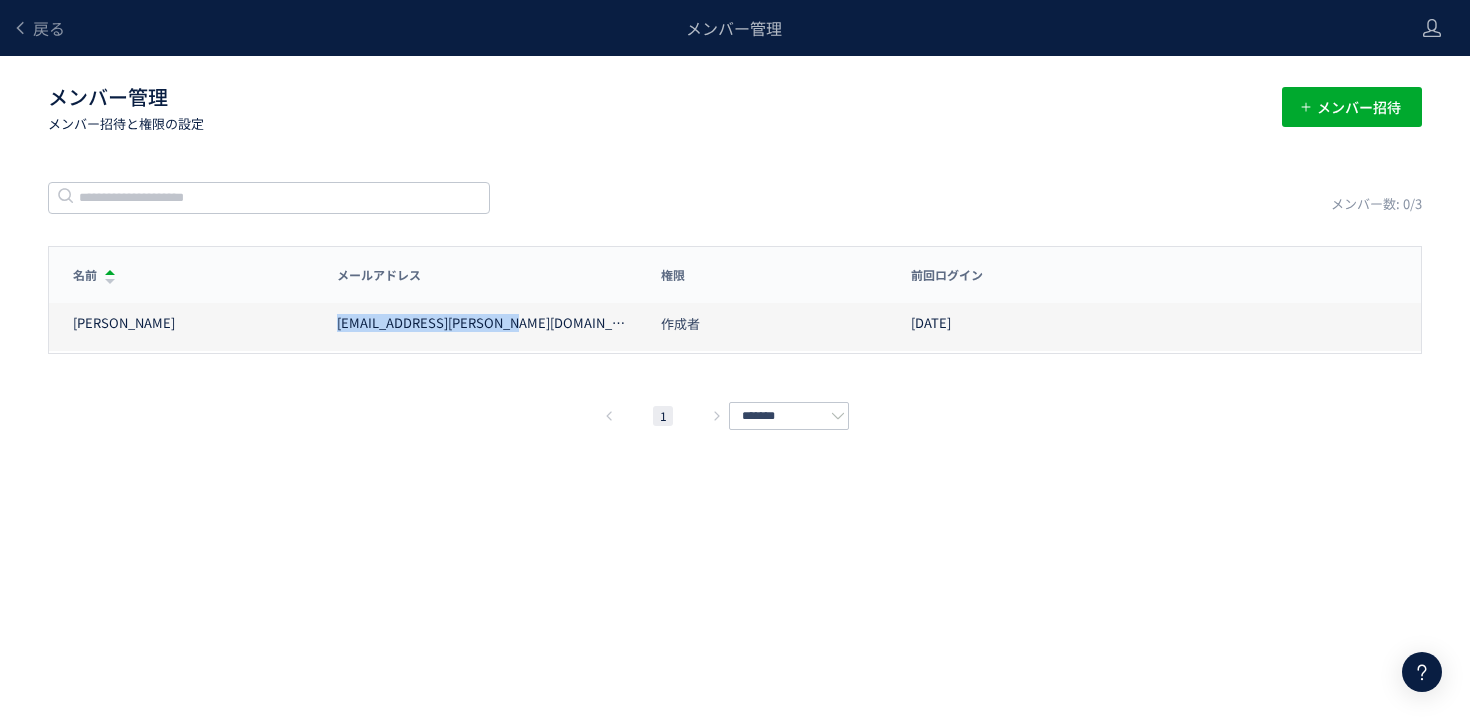 drag, startPoint x: 315, startPoint y: 319, endPoint x: 605, endPoint y: 319, distance: 290 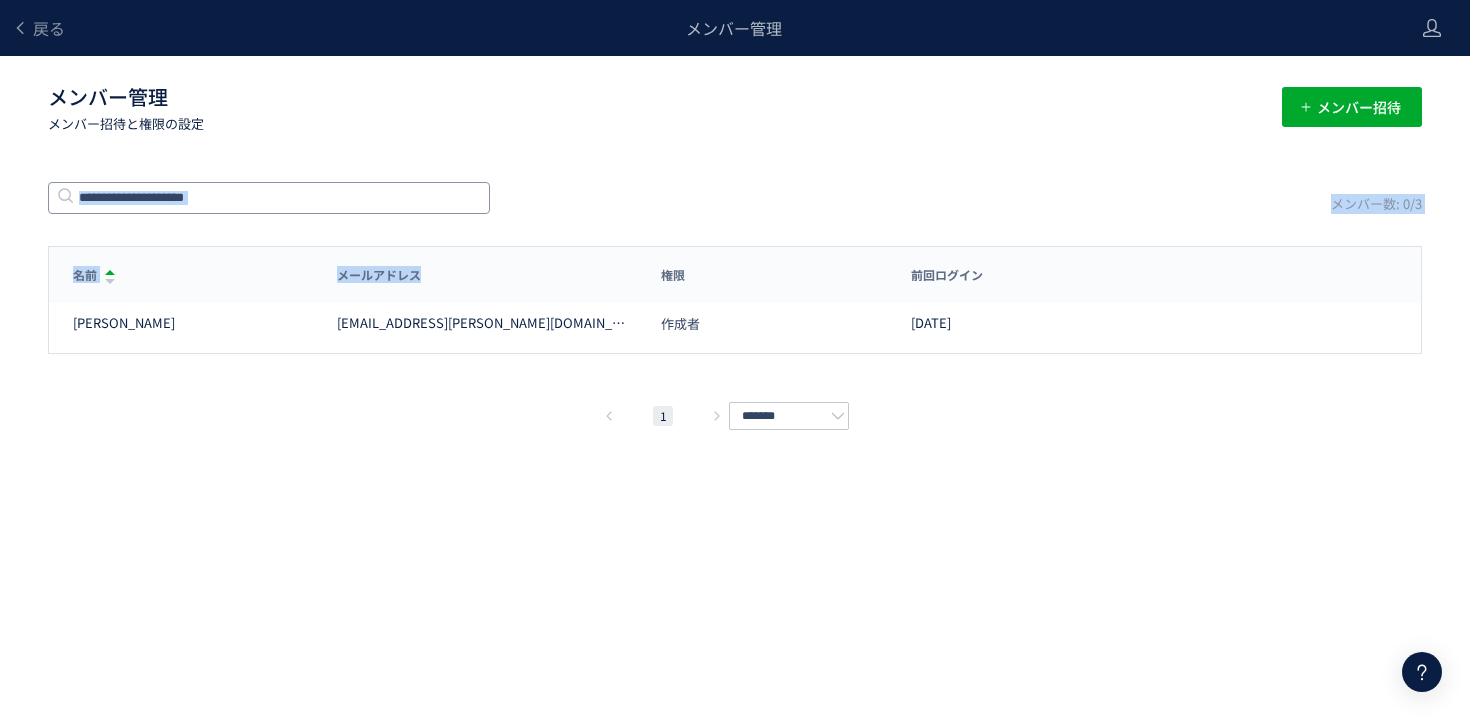 drag, startPoint x: 619, startPoint y: 215, endPoint x: 307, endPoint y: 189, distance: 313.08145 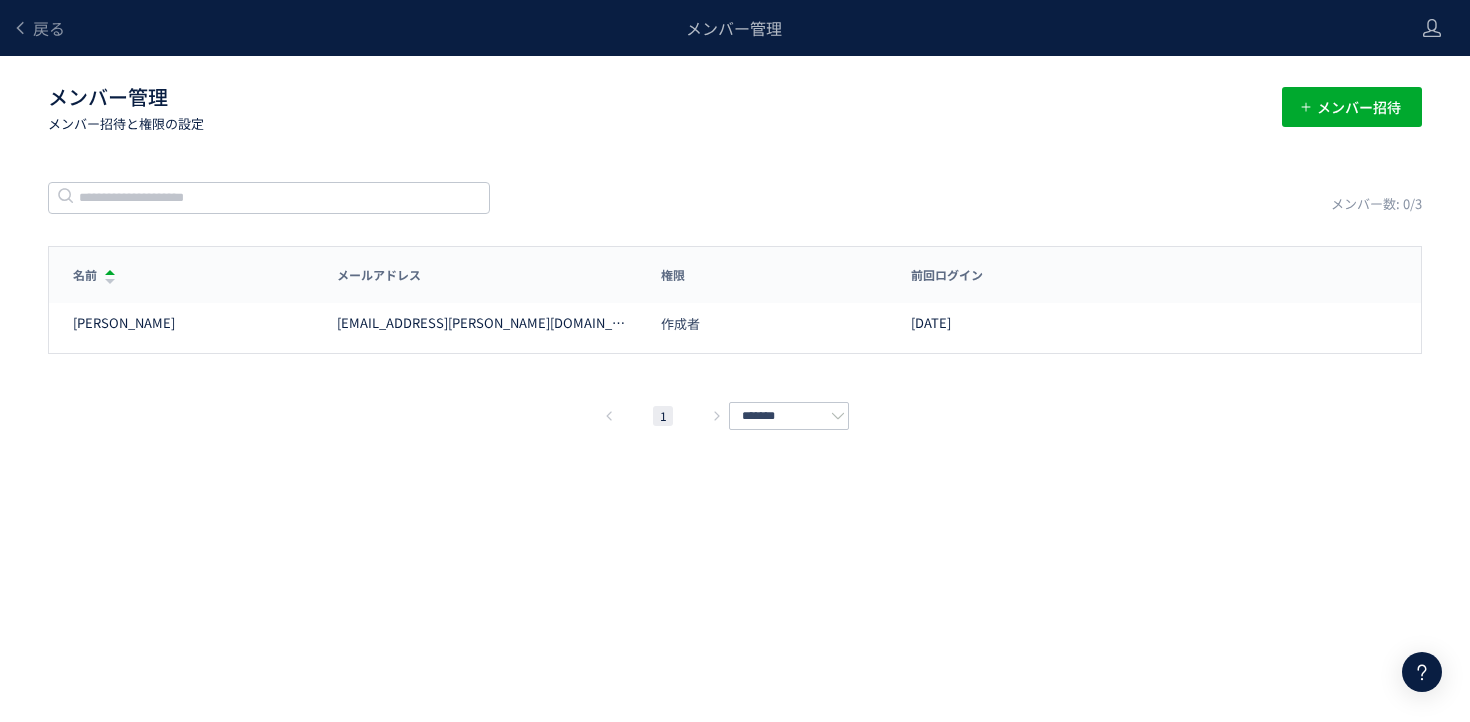 click on "戻る メンバー管理 メンバー管理  メンバー招待と権限の設定 メンバー招待 メンバー数: 0/3 名前 メールアドレス 権限 前回ログイン 名前 メールアドレス 権限 前回ログイン [PERSON_NAME] [EMAIL_ADDRESS][PERSON_NAME][DOMAIN_NAME] 作成者 [DATE]  1  ******* メンバー招待 キャンセル 招待 削除の確認 キャンセル 削除 作成者に変更しますか？ 作成者(プロジェクトオーナー)を変更すると、 "--"は新しい作成者となり、あなたの権限は管理者に変更されます。作成者を変更してもよろしいですか？ キャンセル 作成者に変更 スキップ タグ設置を他の人に任せる" 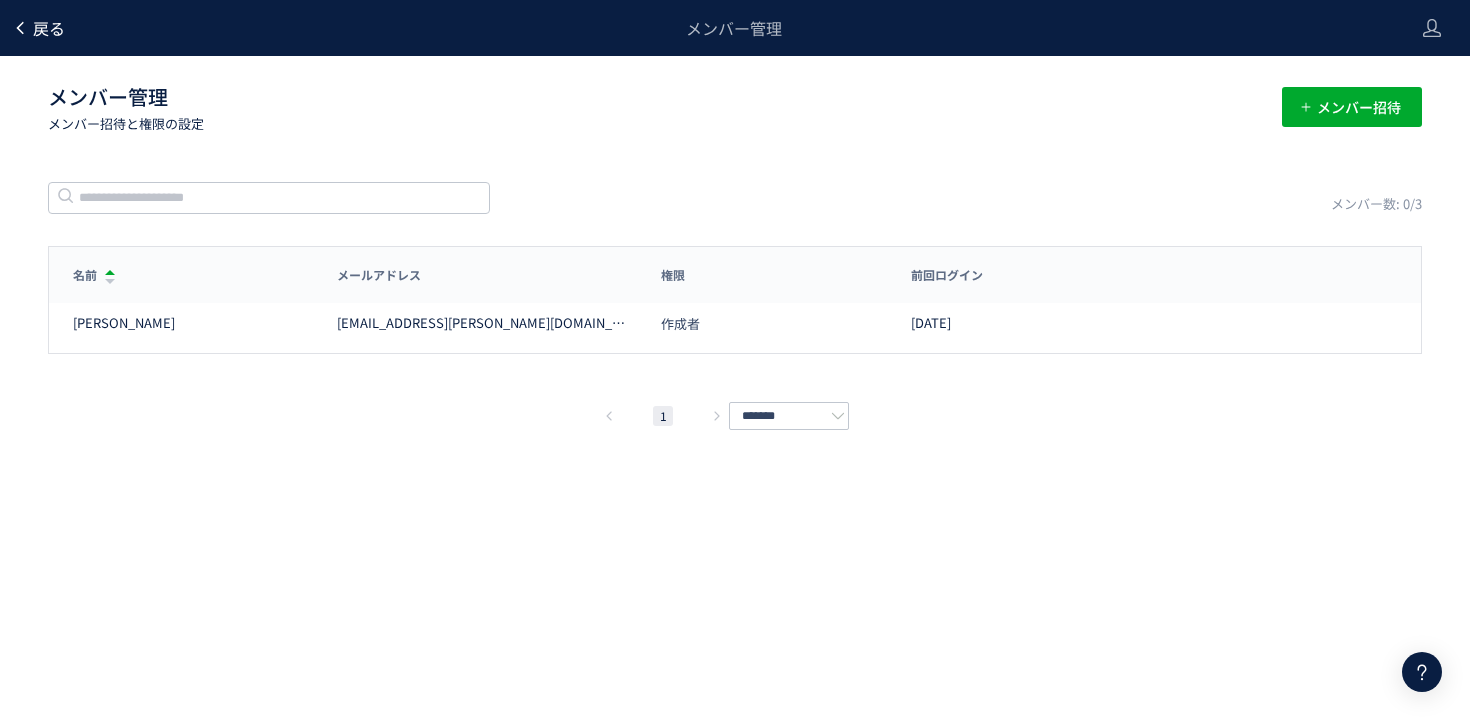 click on "戻る" 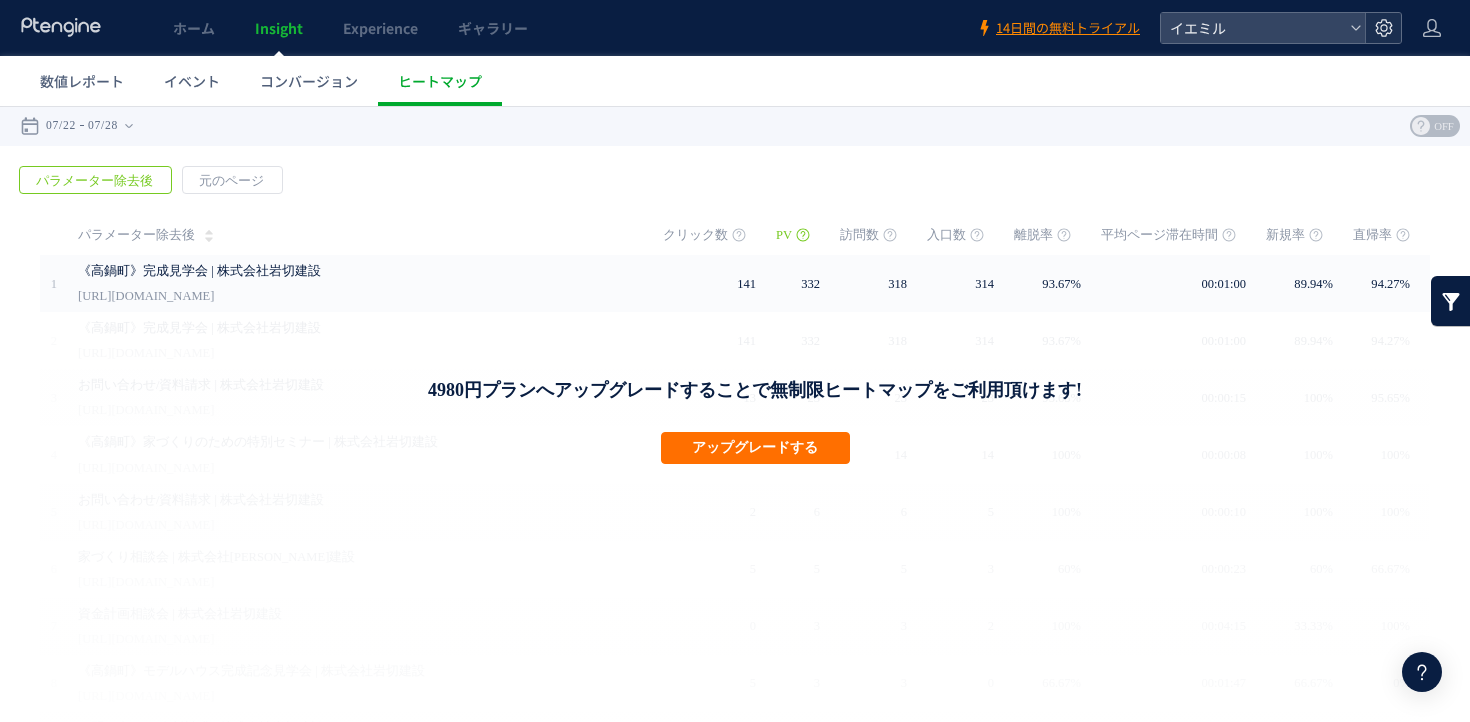 click 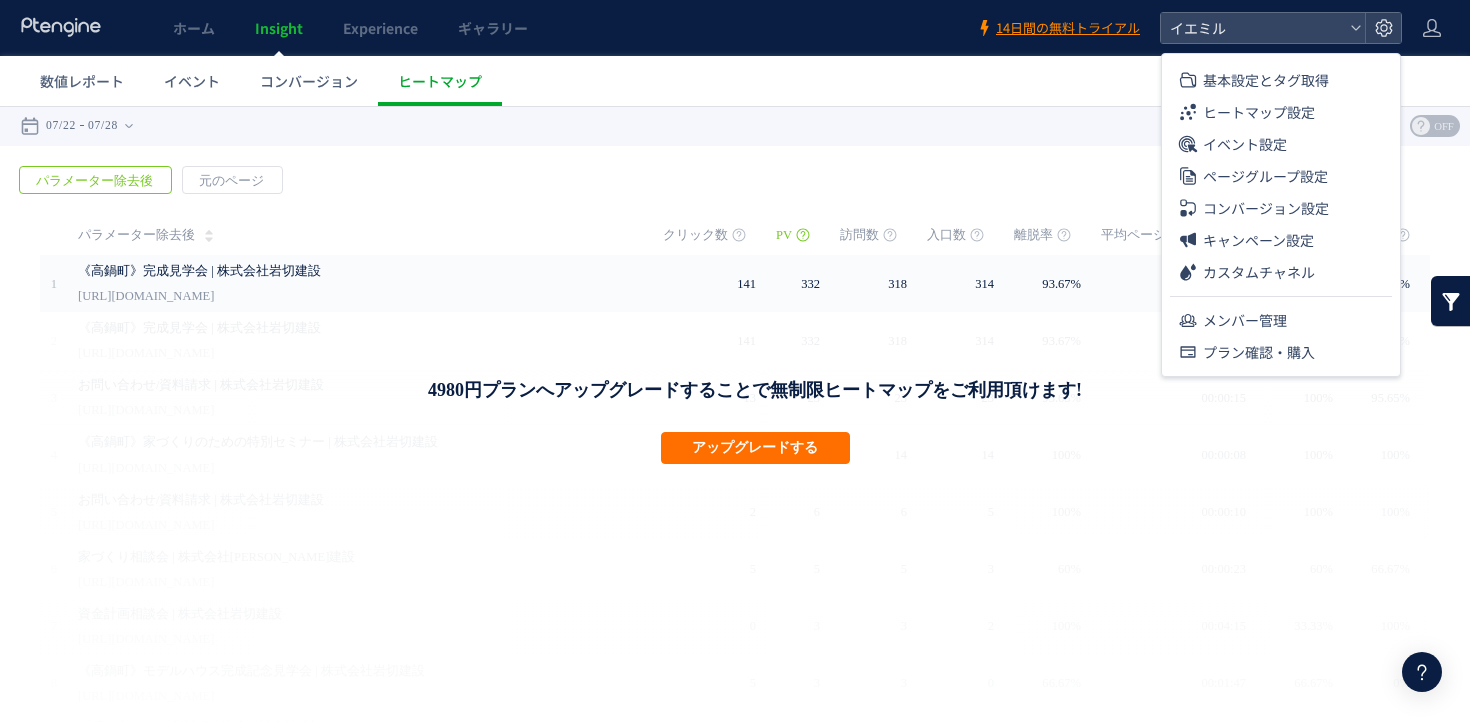click on "戻る
デフォルト設定では本日のデータを表示しています。
カレンダーでご覧になりたい期間を指定することができます。
07/22
07/28
[DATE] [DATE] 先週 先月 過去7日間([DATE]含む) 過去30日間([DATE]含む) OK Cancel
ページ
ページグループ
パラメーター除去後" at bounding box center (735, 126) 